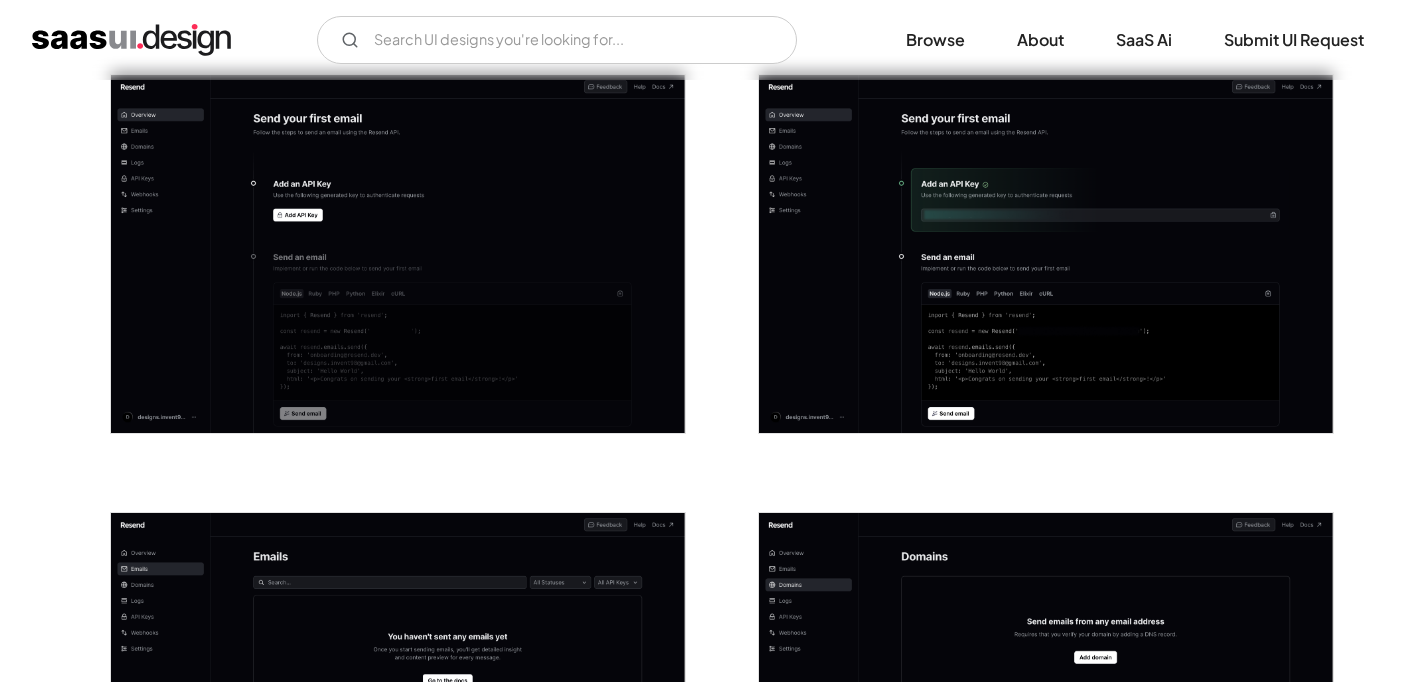 scroll, scrollTop: 835, scrollLeft: 0, axis: vertical 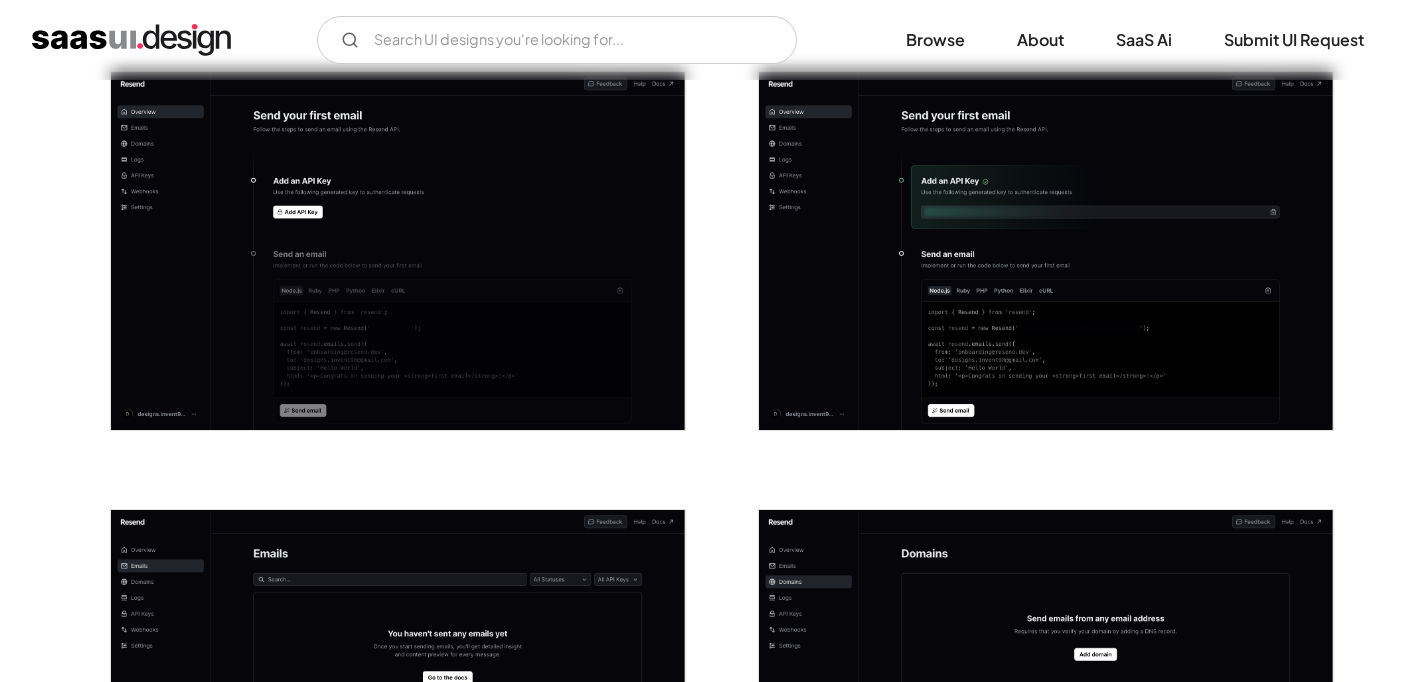 click at bounding box center (398, 251) 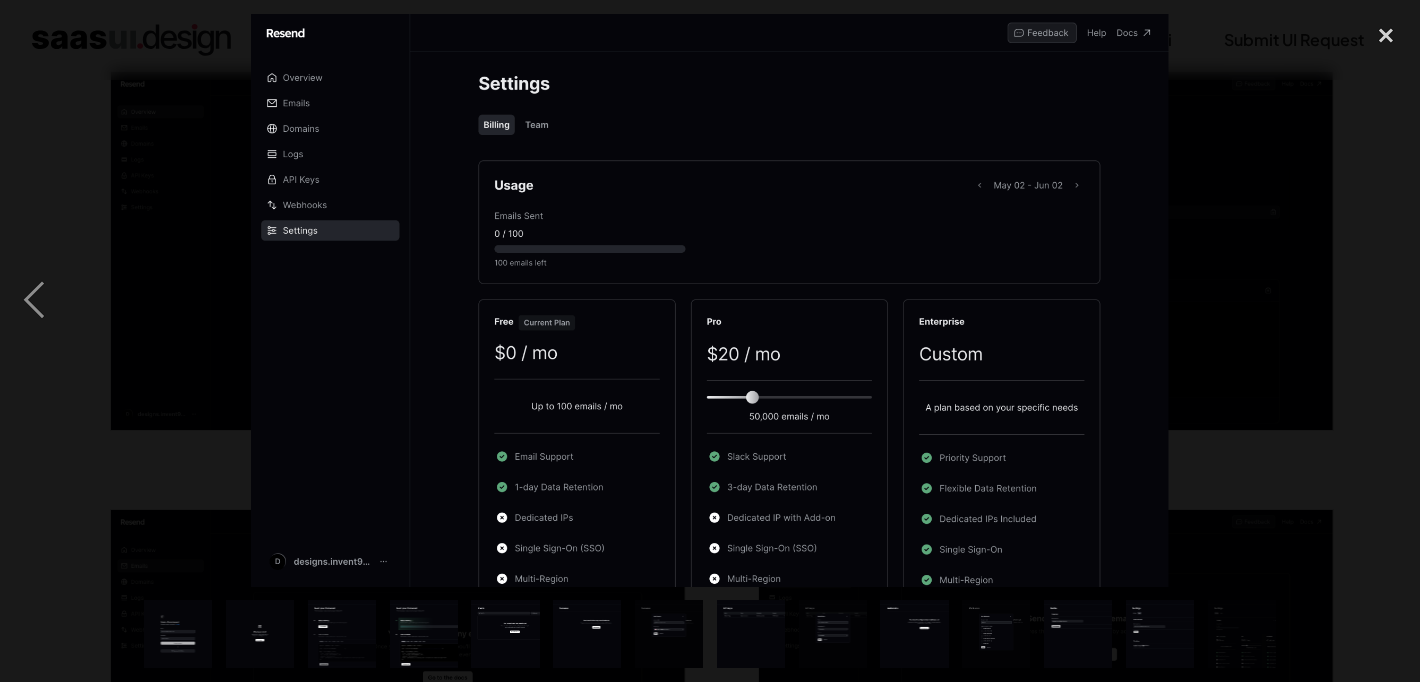 click at bounding box center [710, 300] 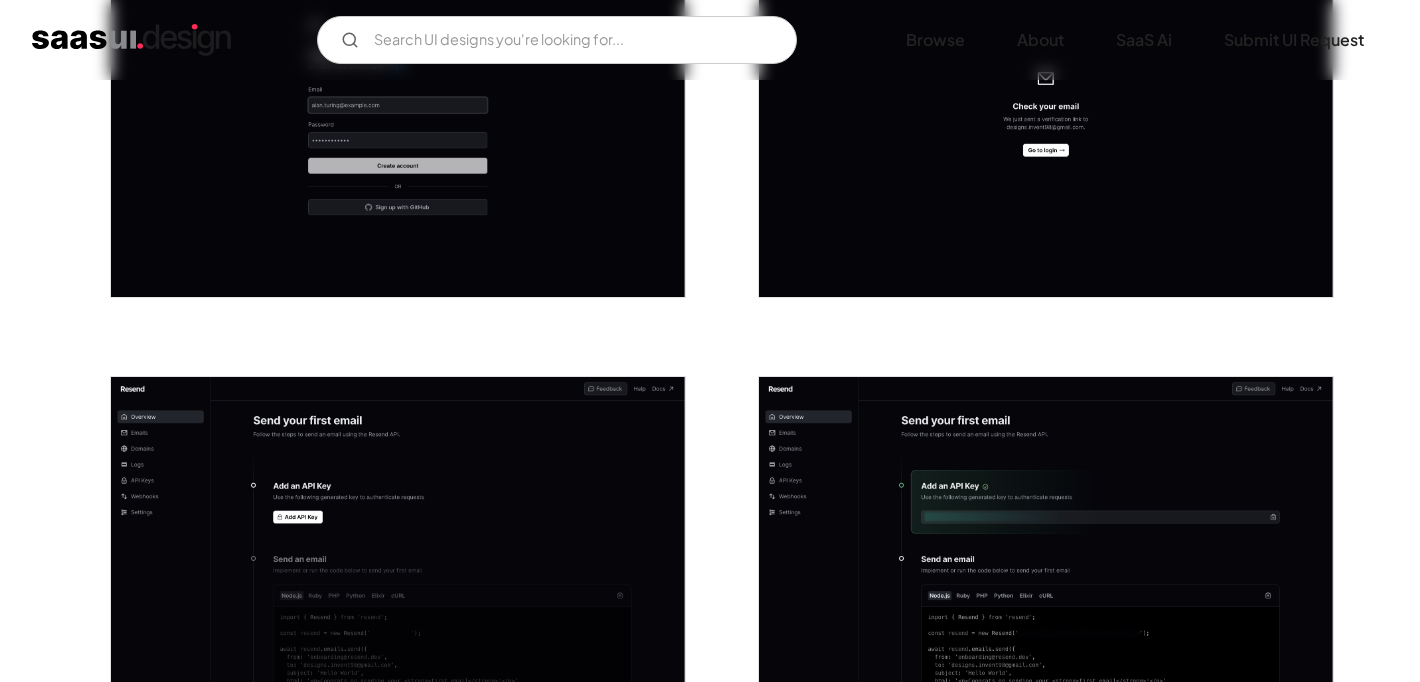 scroll, scrollTop: 0, scrollLeft: 0, axis: both 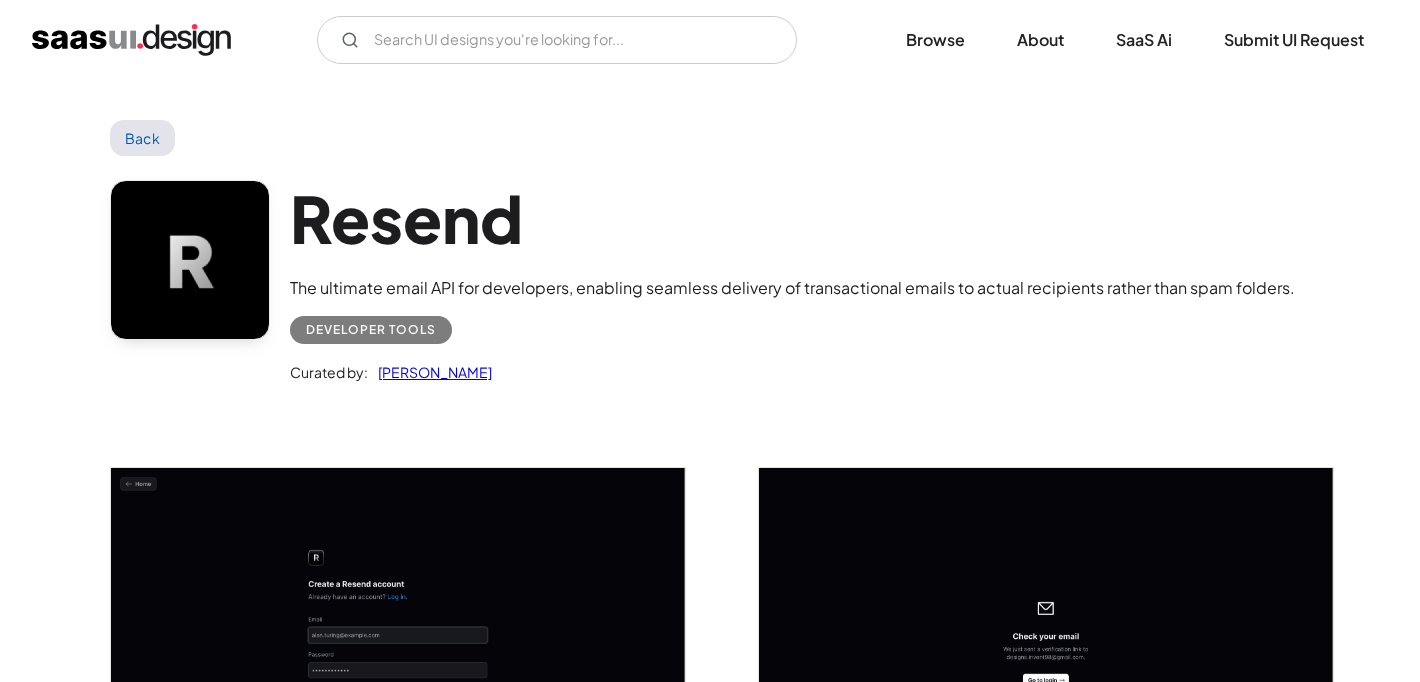 click at bounding box center (131, 40) 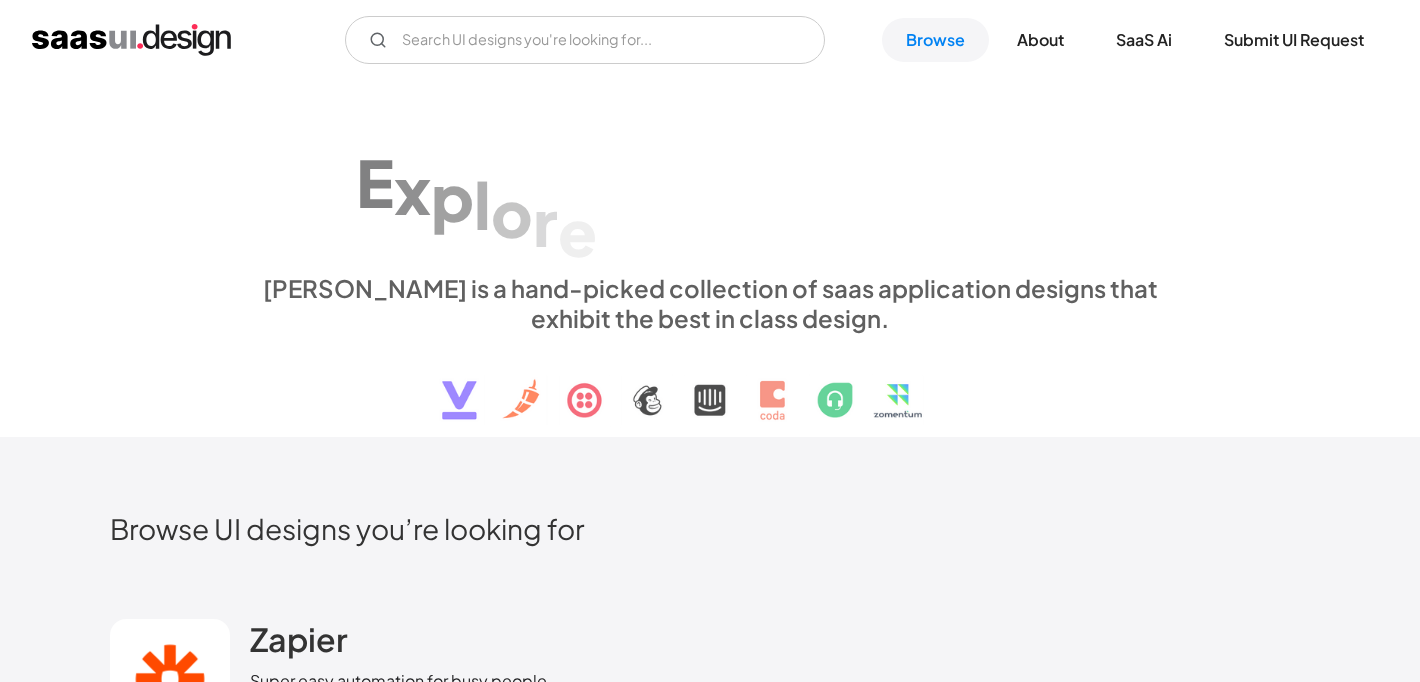 scroll, scrollTop: 0, scrollLeft: 0, axis: both 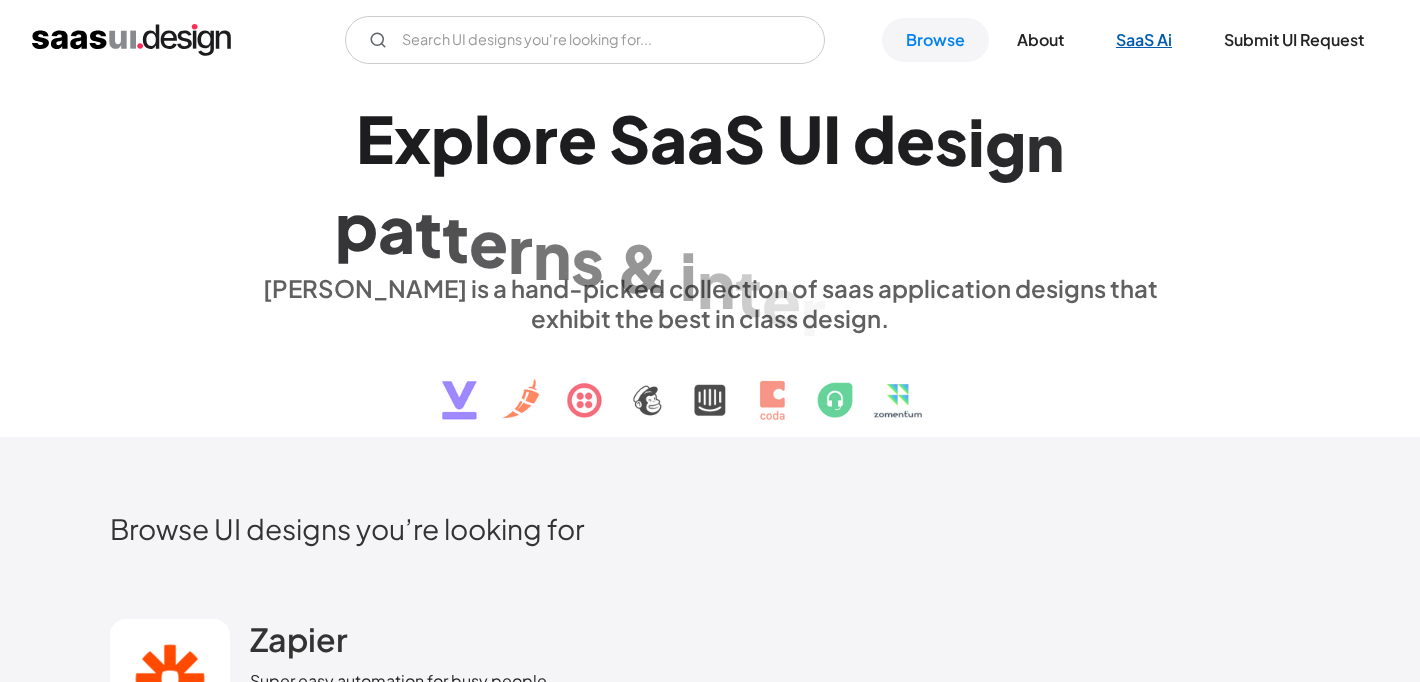 click on "SaaS Ai" at bounding box center (1144, 40) 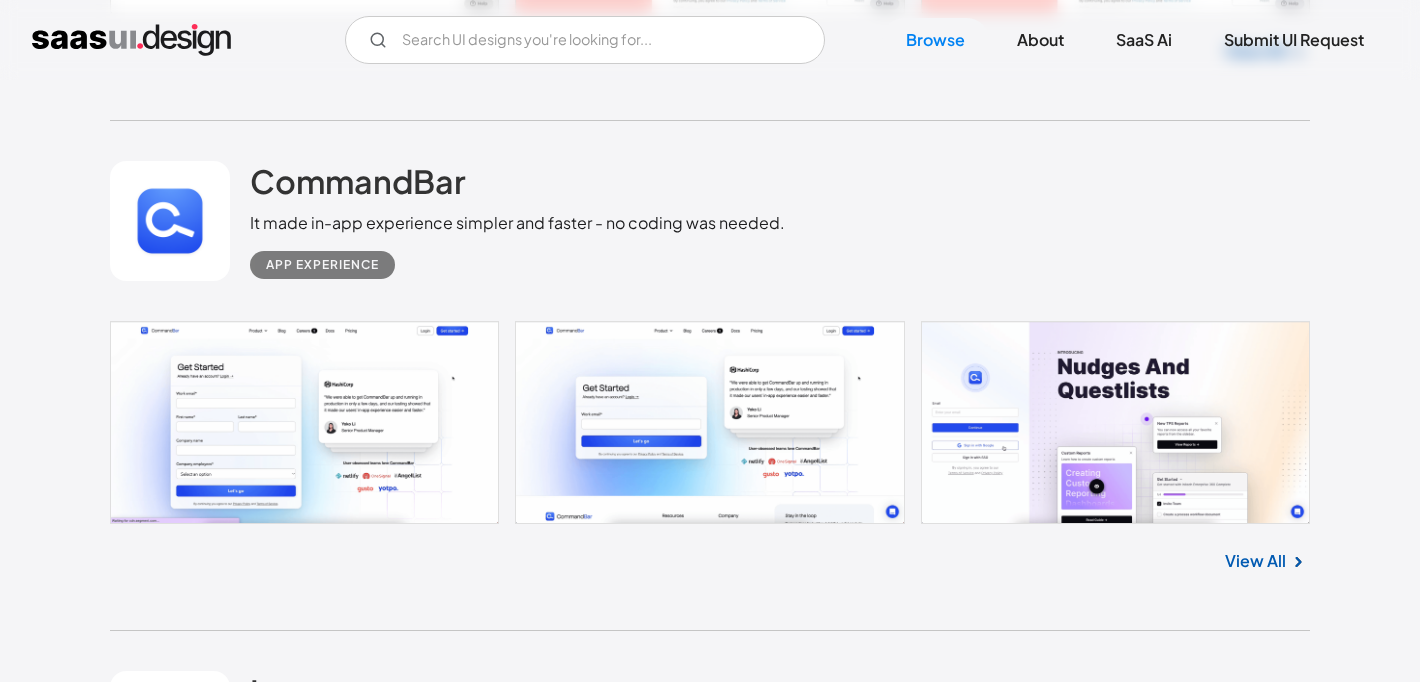 scroll, scrollTop: 2533, scrollLeft: 0, axis: vertical 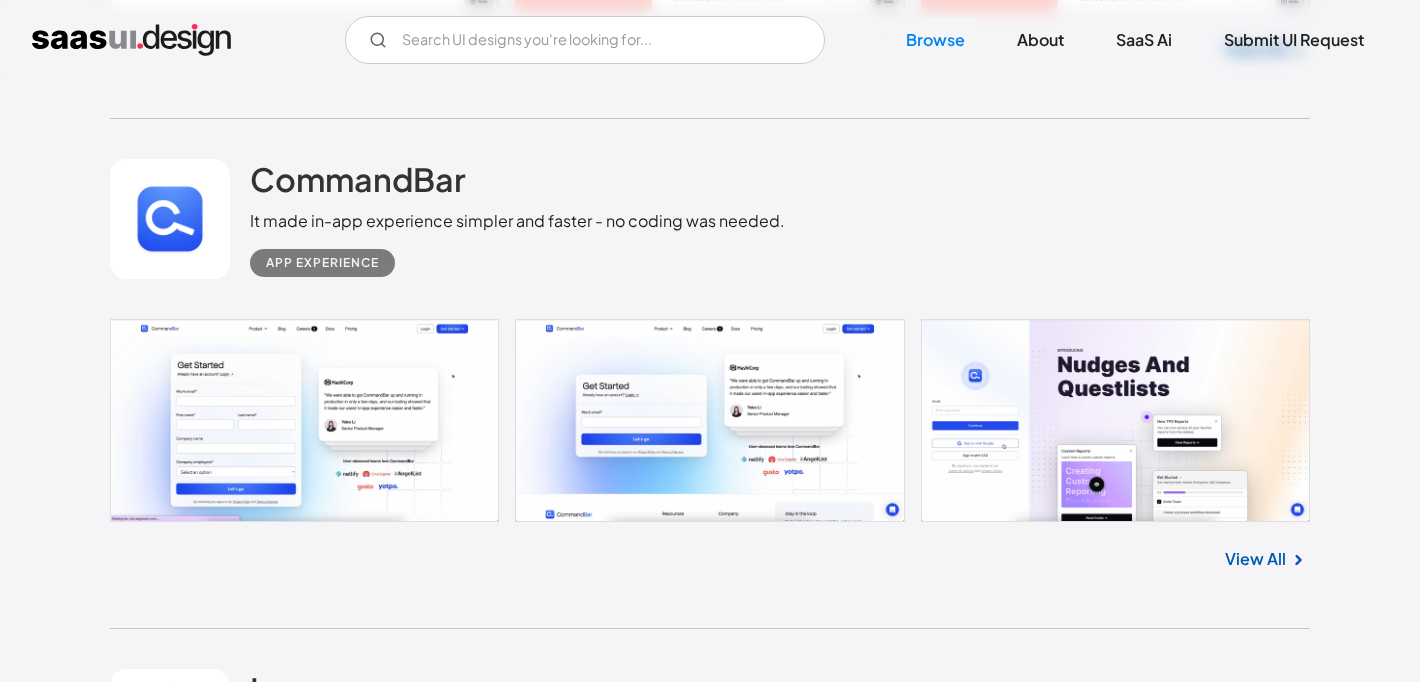 click on "View All" at bounding box center (1255, 559) 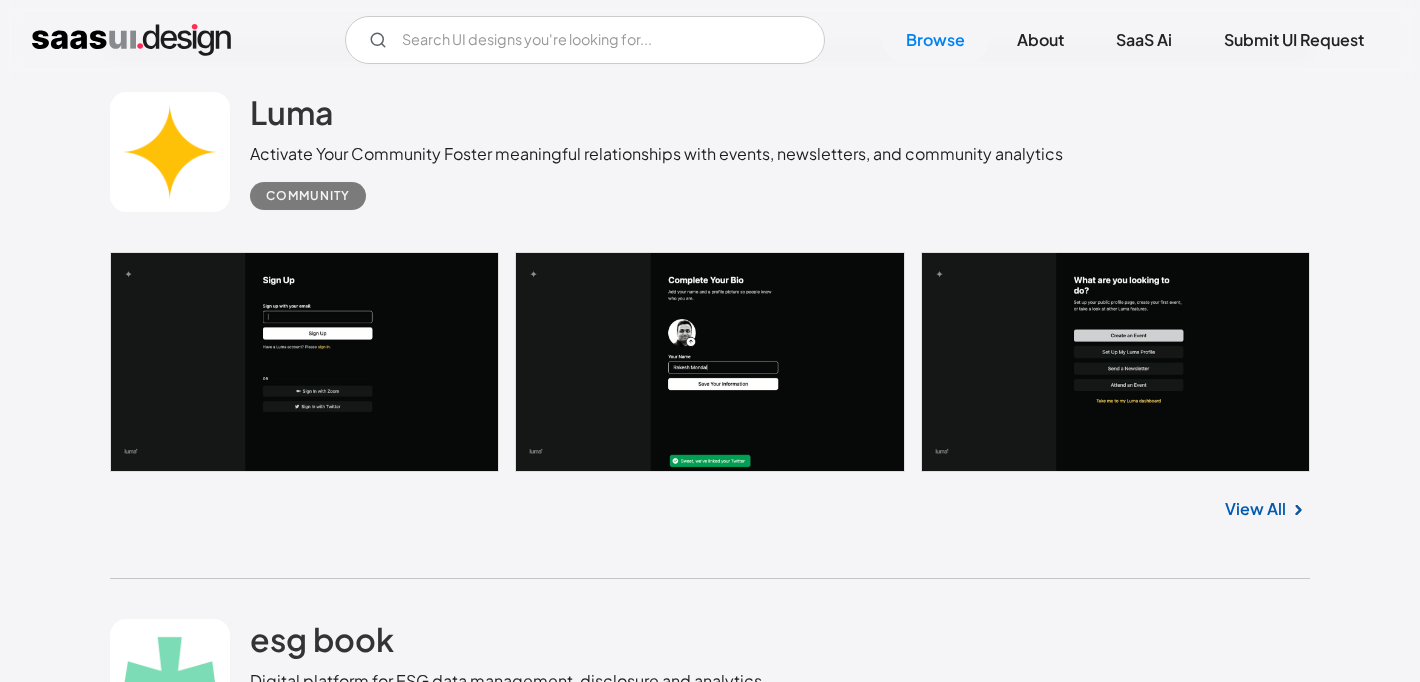 scroll, scrollTop: 3108, scrollLeft: 0, axis: vertical 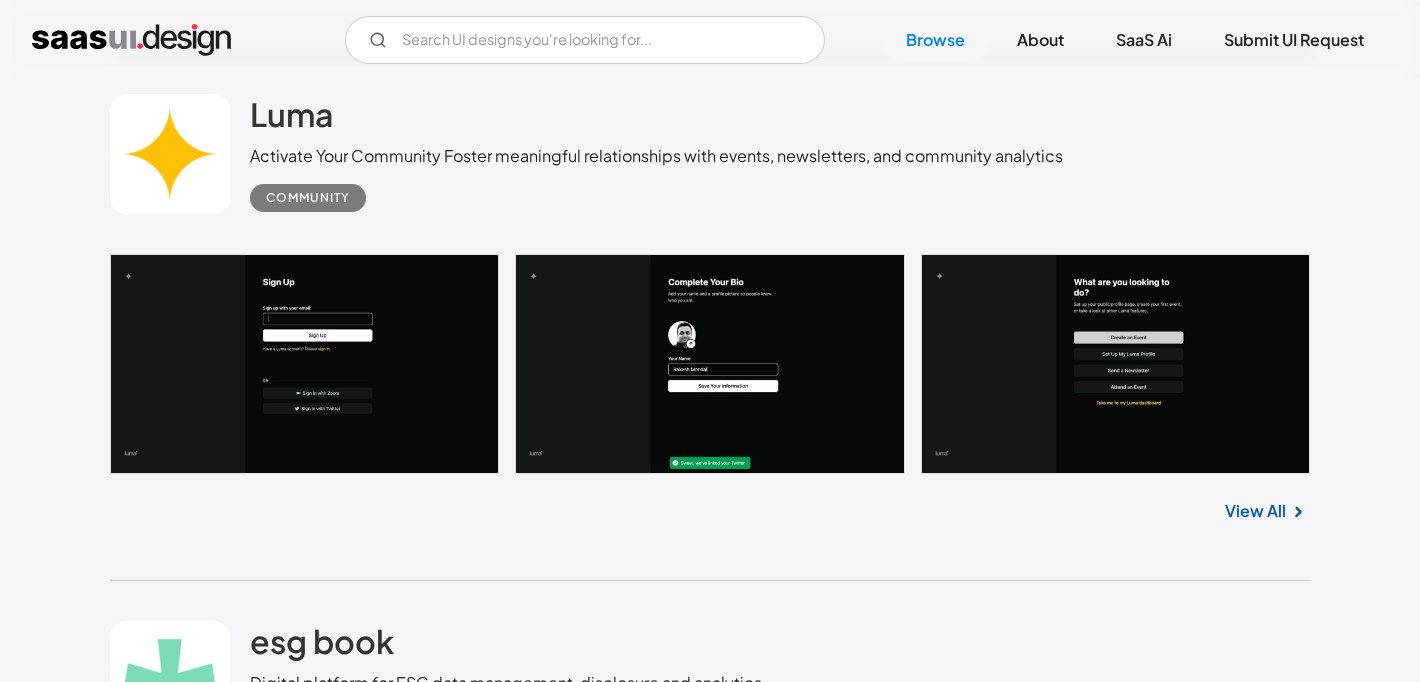 click at bounding box center [1298, 512] 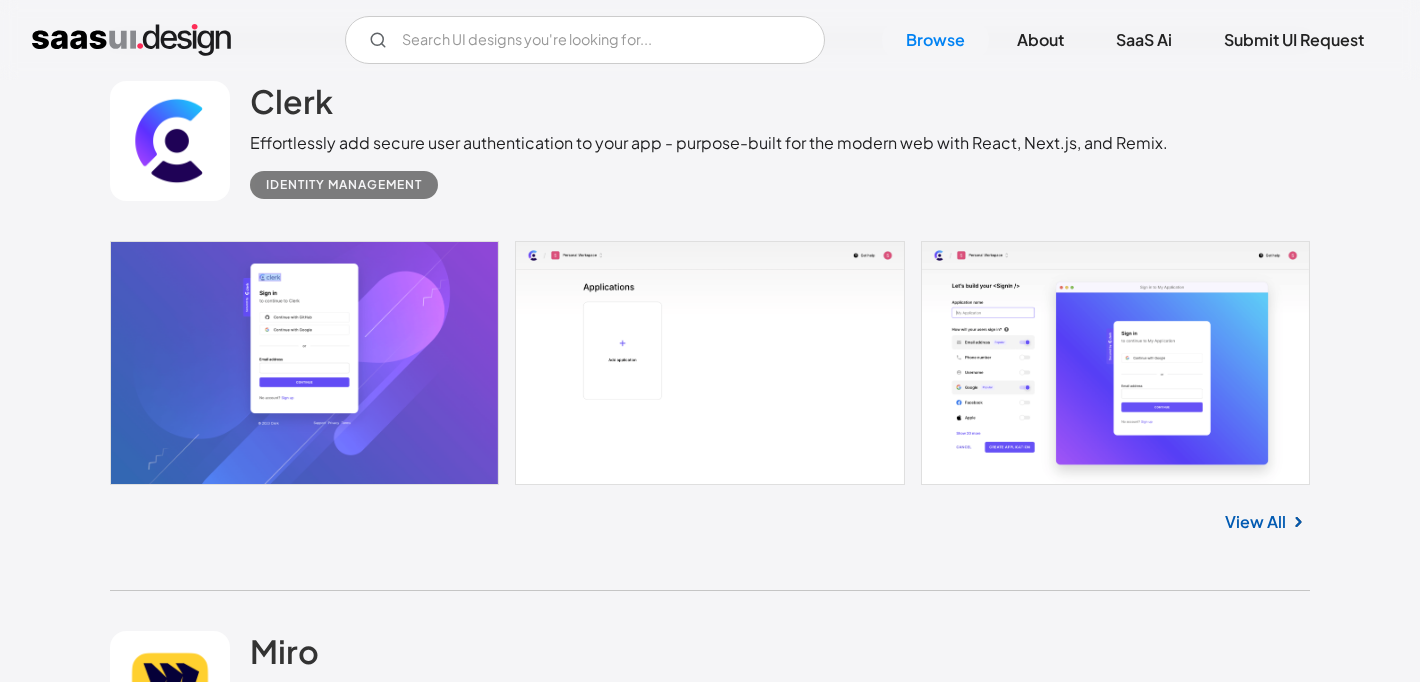 scroll, scrollTop: 4297, scrollLeft: 0, axis: vertical 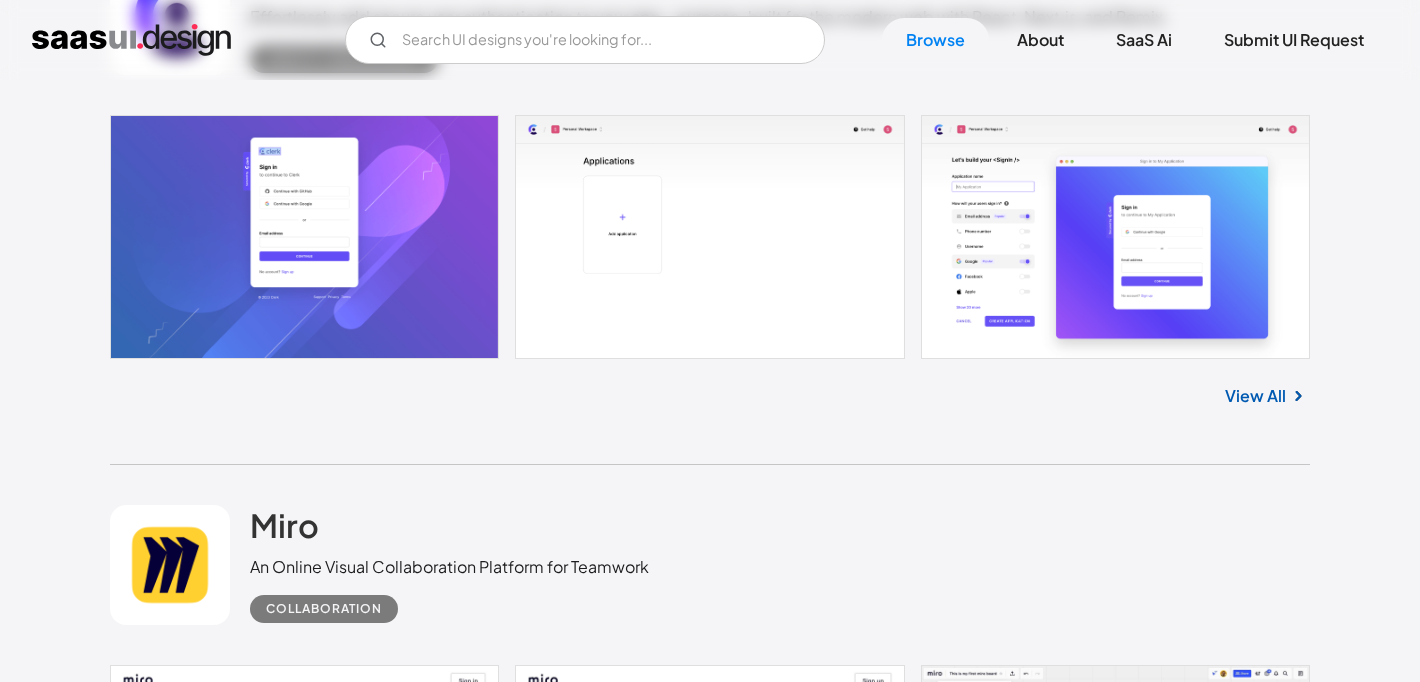 click on "View All" at bounding box center [1255, 396] 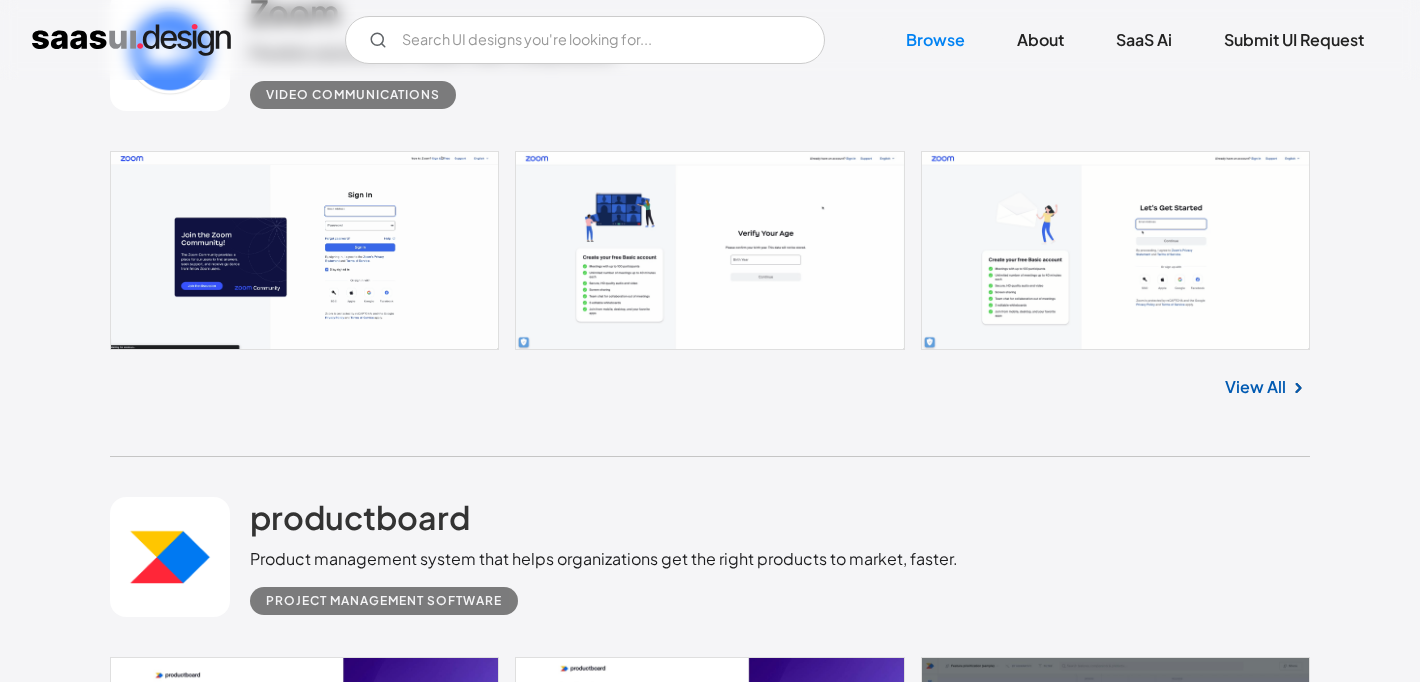 scroll, scrollTop: 5054, scrollLeft: 0, axis: vertical 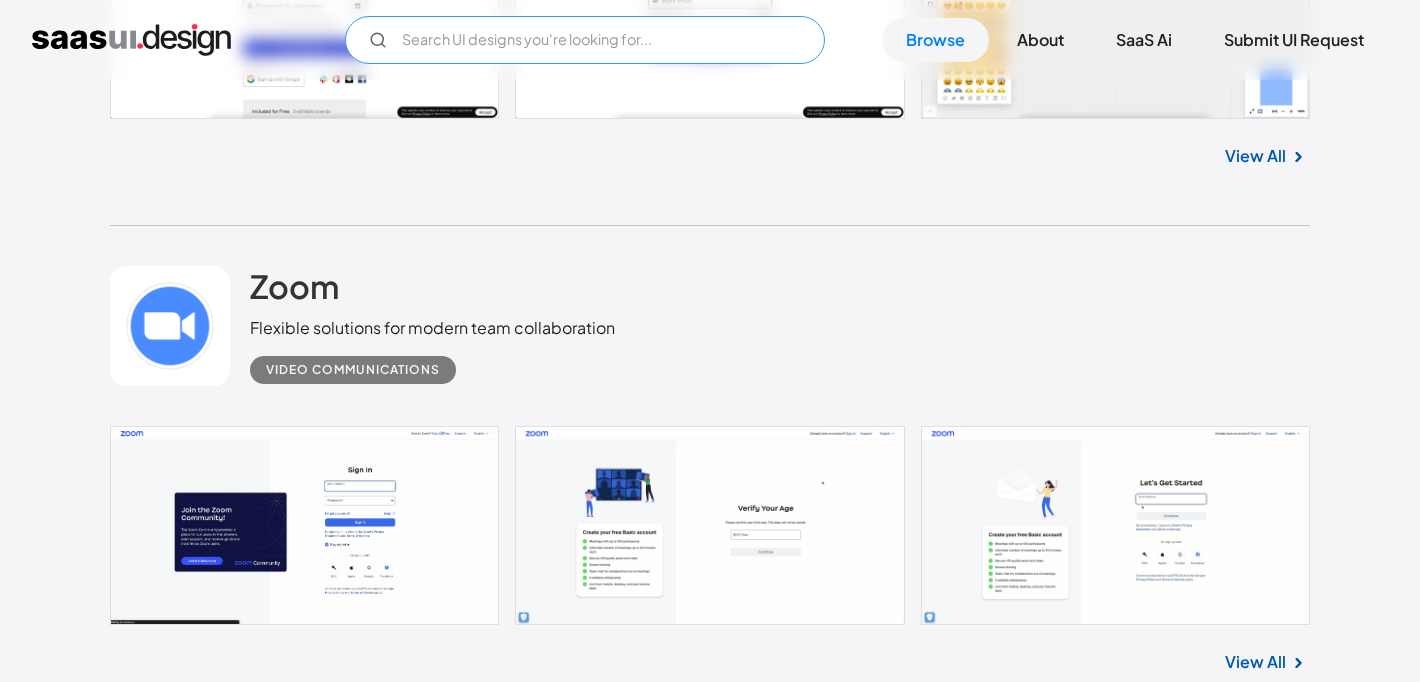 click at bounding box center [585, 40] 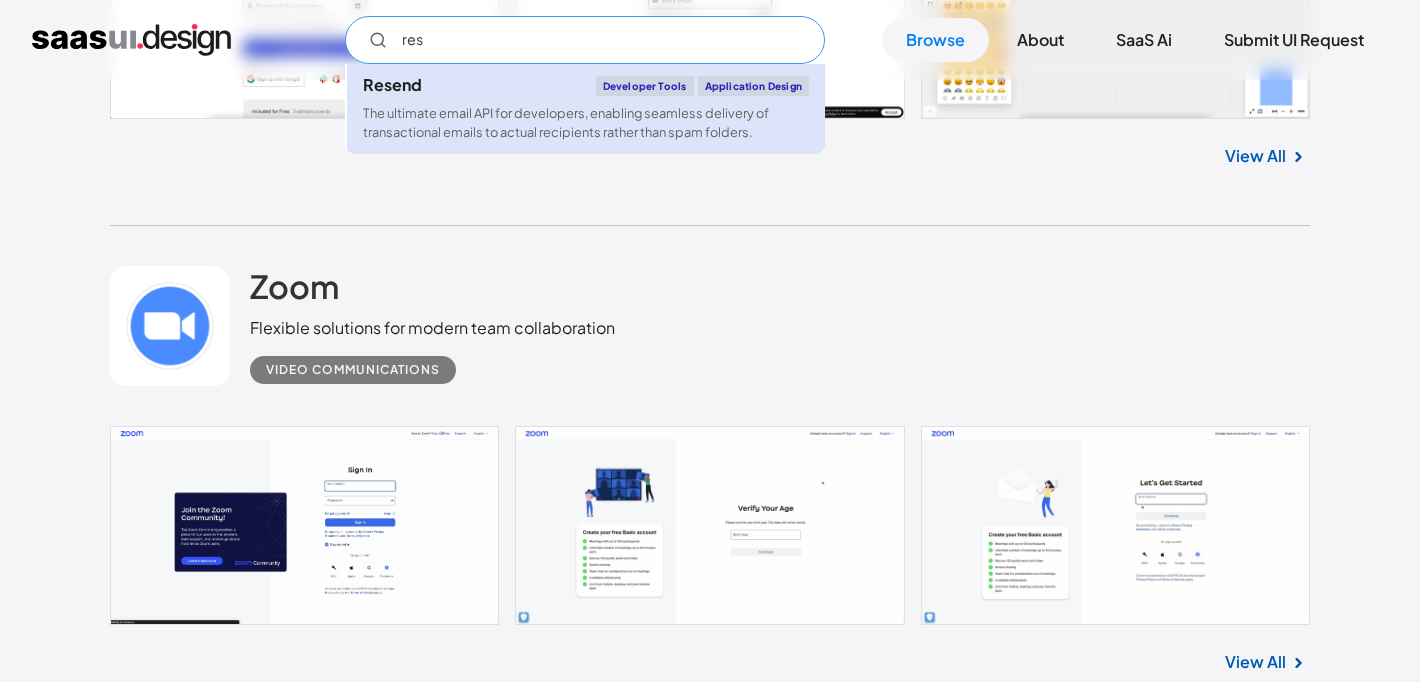 click on "Resend Developer tools Application Design The ultimate email API for developers, enabling seamless delivery of transactional emails to actual recipients rather than spam folders." at bounding box center [586, 109] 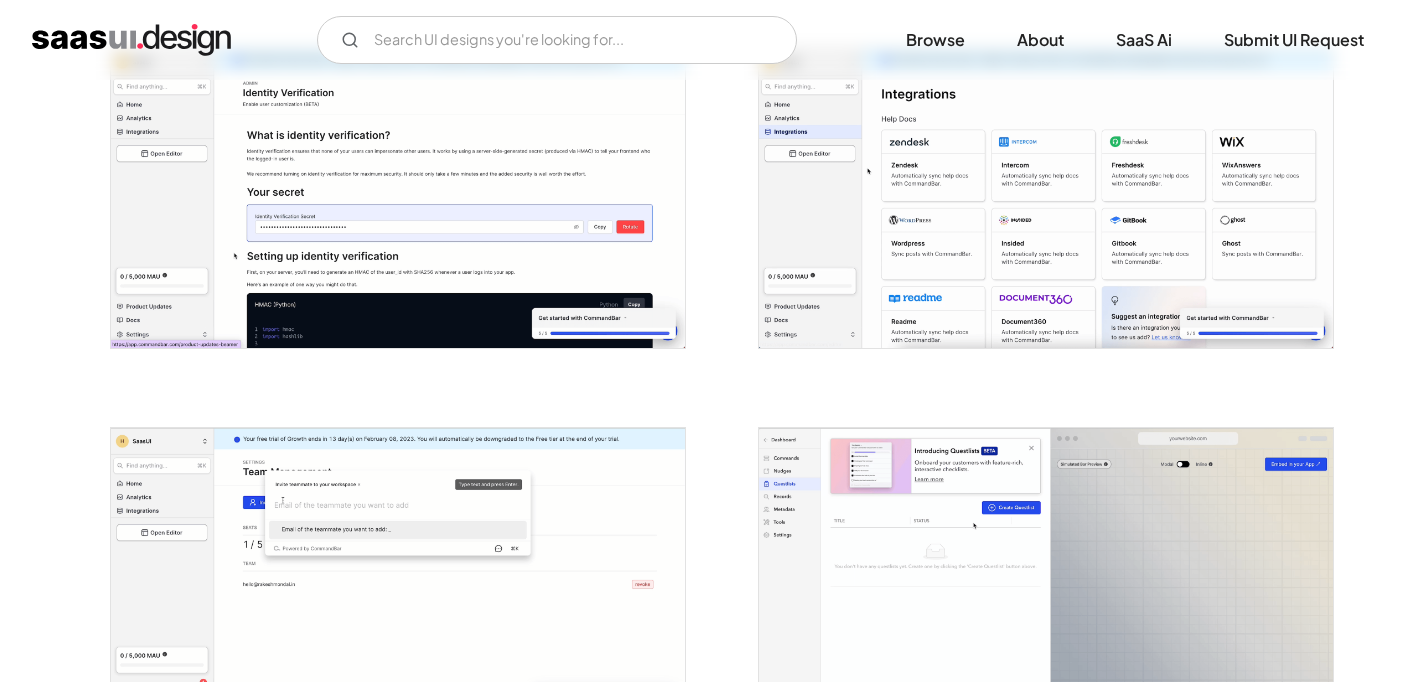 scroll, scrollTop: 3854, scrollLeft: 0, axis: vertical 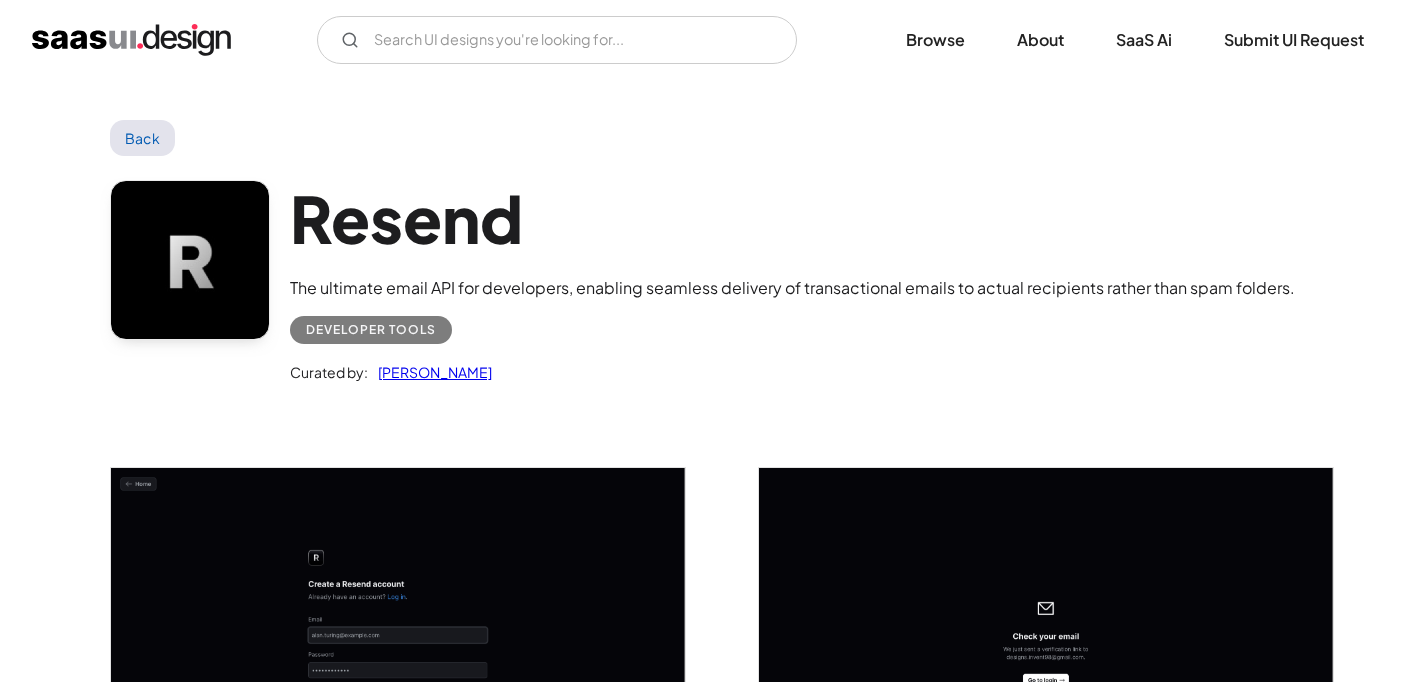 click on "The ultimate email API for developers, enabling seamless delivery of transactional emails to actual recipients rather than spam folders." at bounding box center [792, 288] 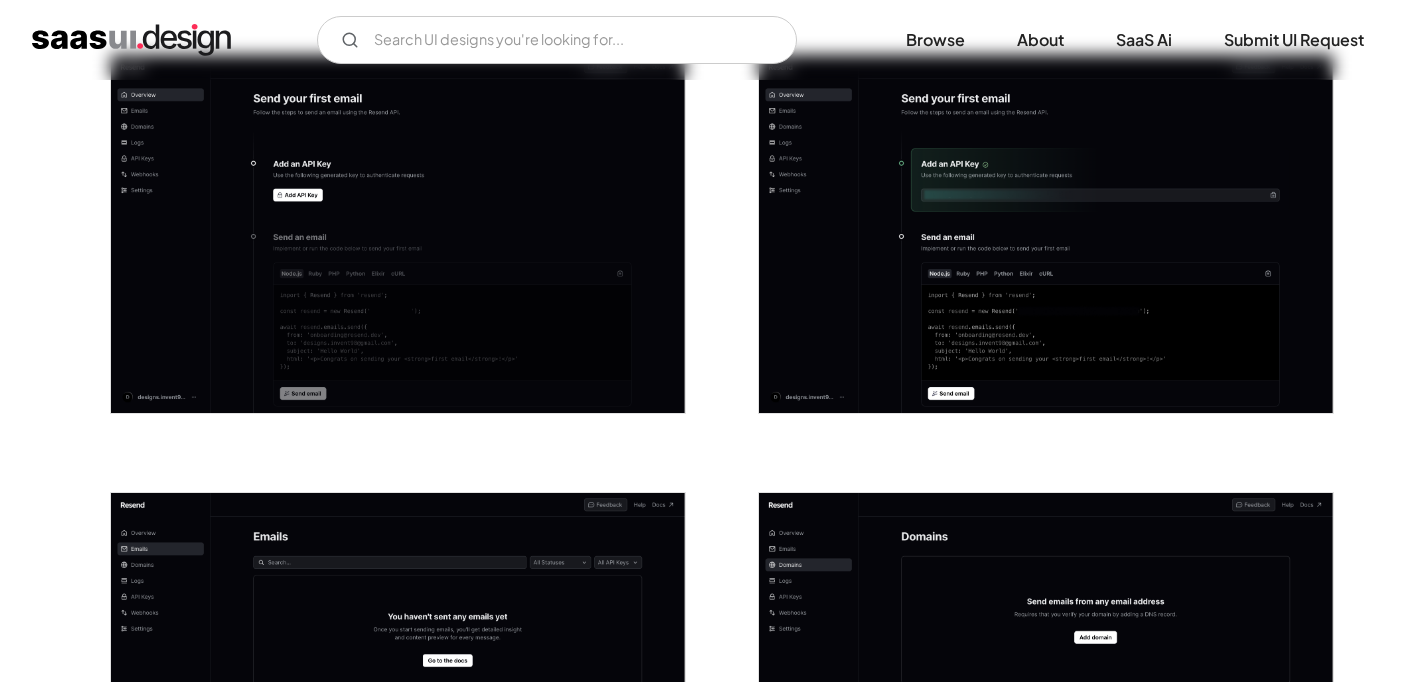 scroll, scrollTop: 895, scrollLeft: 0, axis: vertical 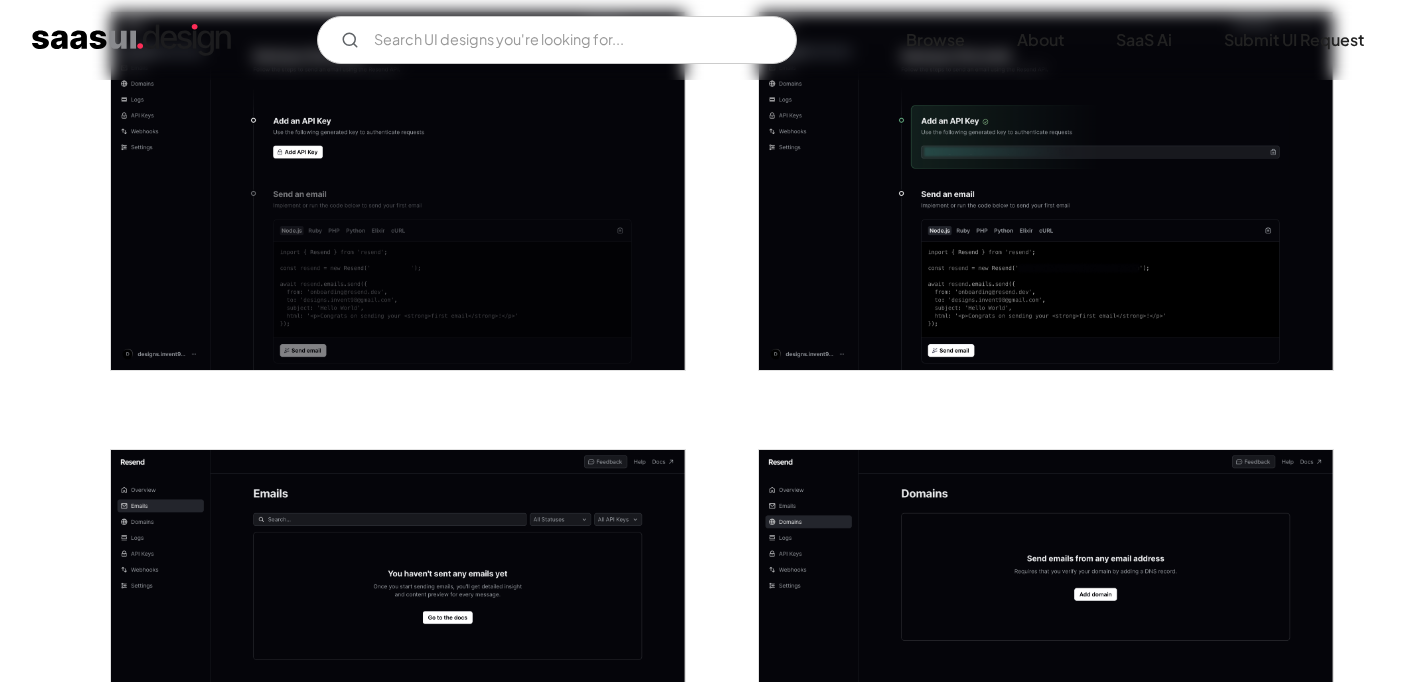 click at bounding box center (1046, 191) 